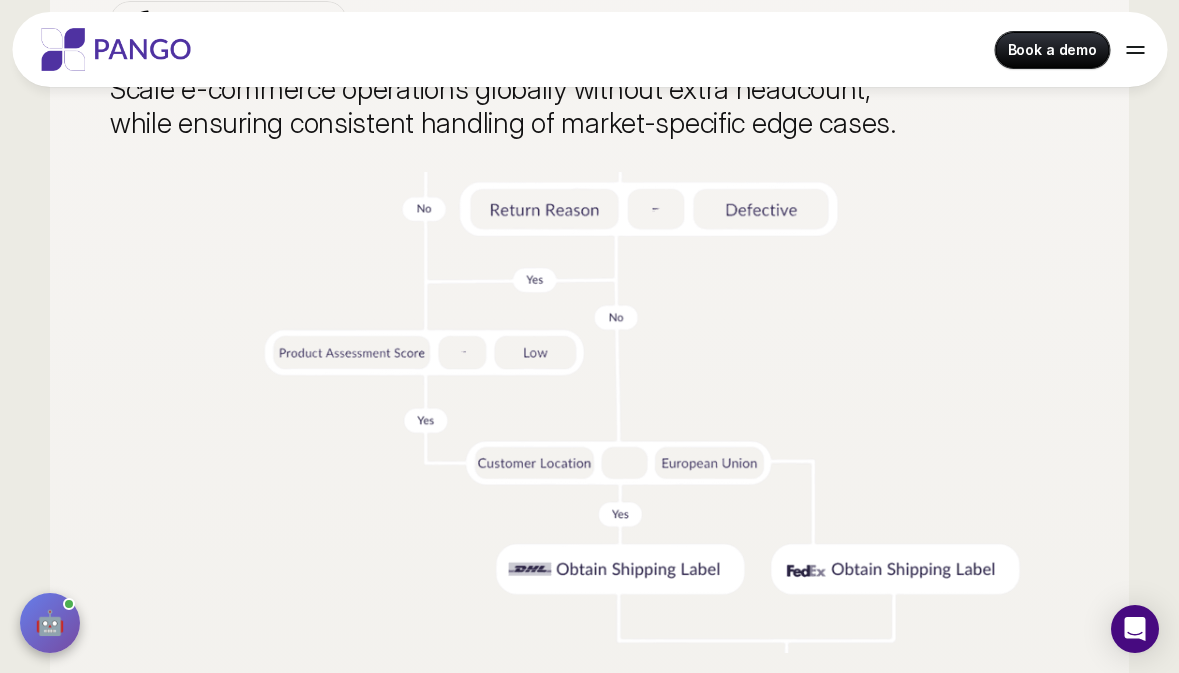 scroll, scrollTop: 5151, scrollLeft: 0, axis: vertical 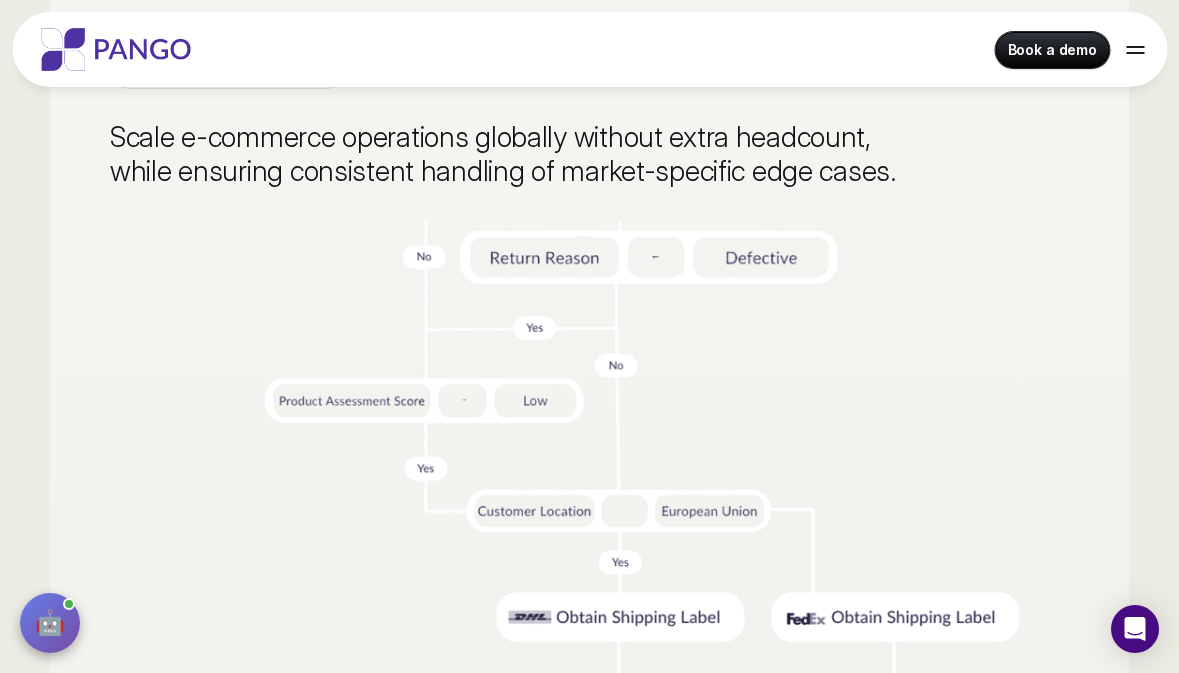 click on "Automate the process Scale e-commerce operations globally without extra headcount, while ensuring consistent handling of market-specific edge cases." at bounding box center [589, 375] 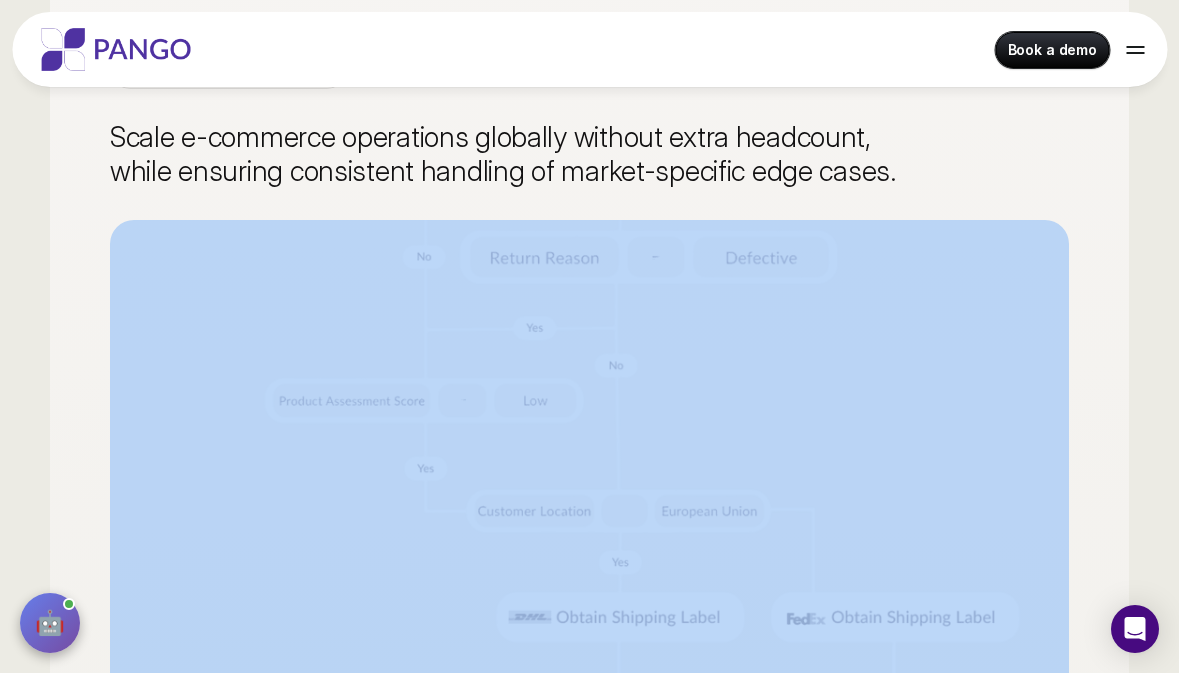 click on "Automate the process Scale e-commerce operations globally without extra headcount, while ensuring consistent handling of market-specific edge cases." at bounding box center (589, 375) 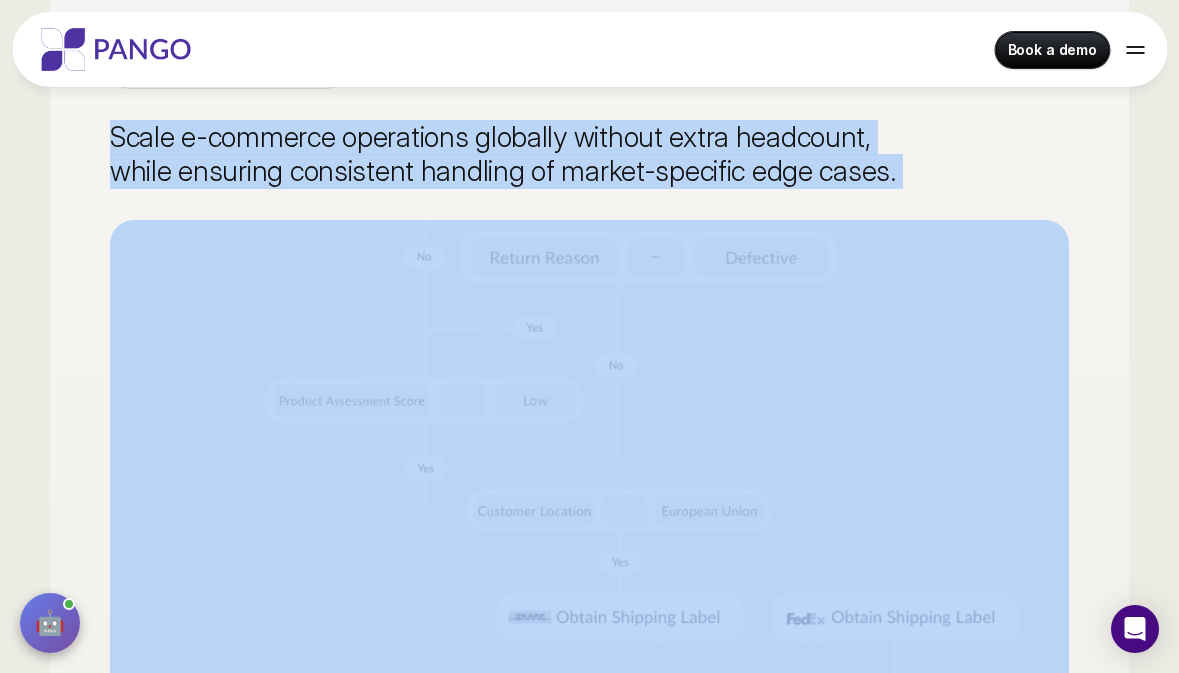click on "Automate the process Scale e-commerce operations globally without extra headcount, while ensuring consistent handling of market-specific edge cases." at bounding box center (589, 375) 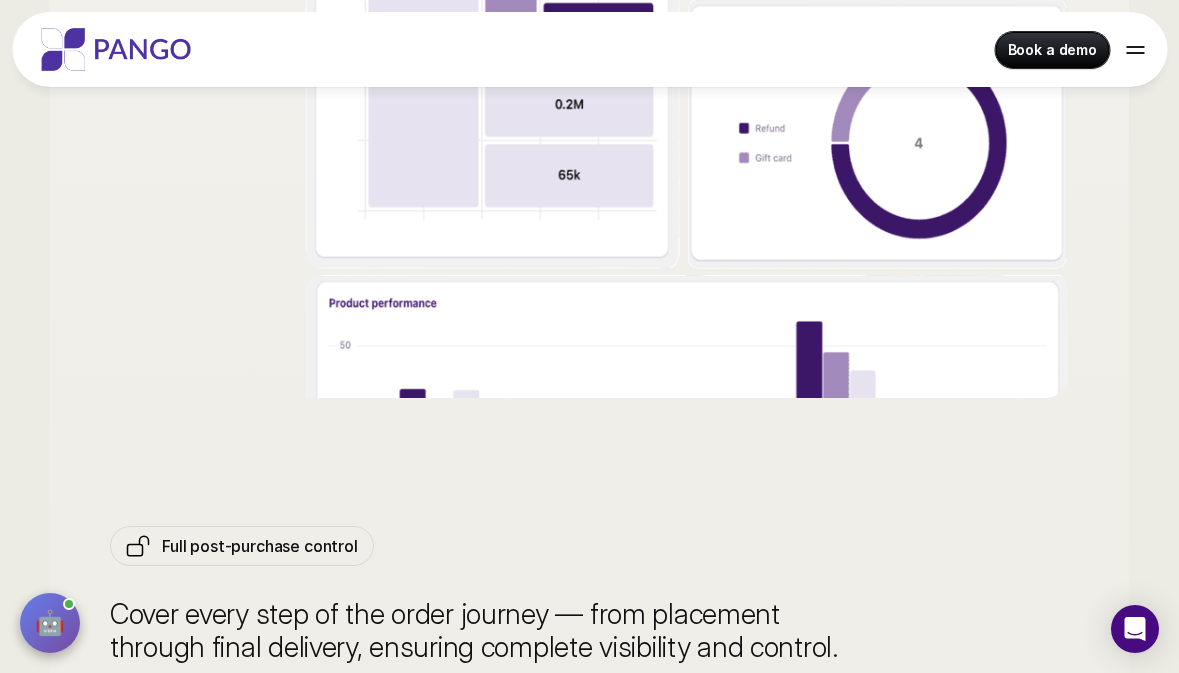 scroll, scrollTop: 6245, scrollLeft: 0, axis: vertical 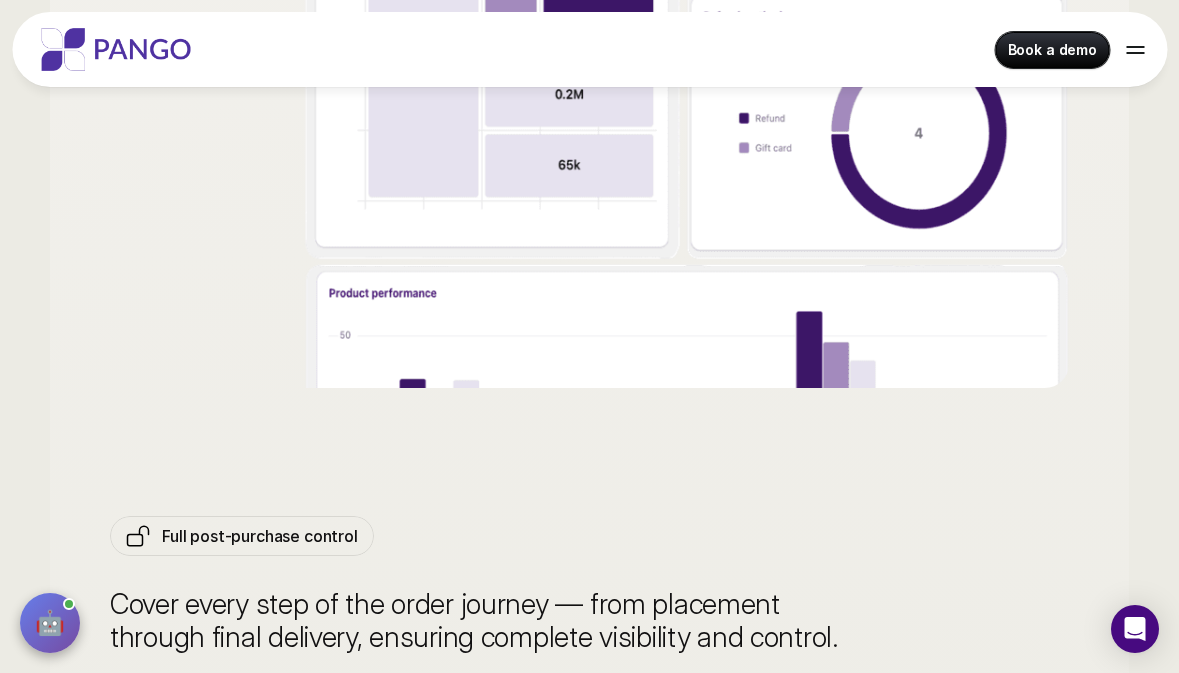 click at bounding box center [589, 147] 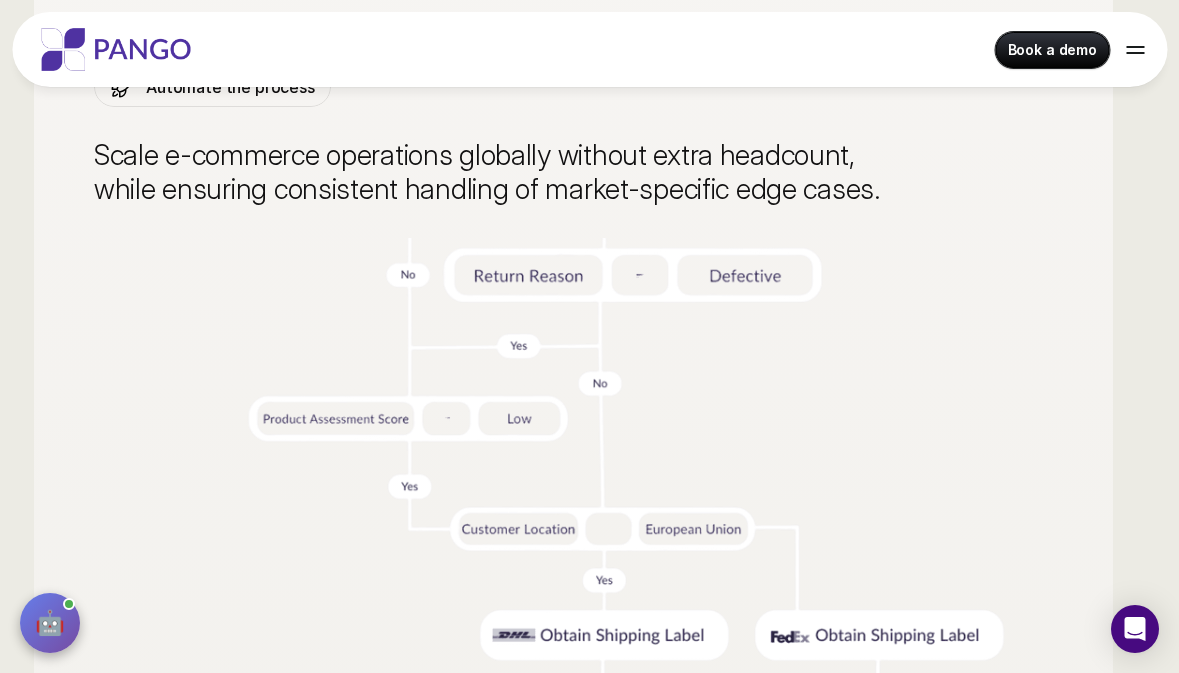 scroll, scrollTop: 5133, scrollLeft: 15, axis: both 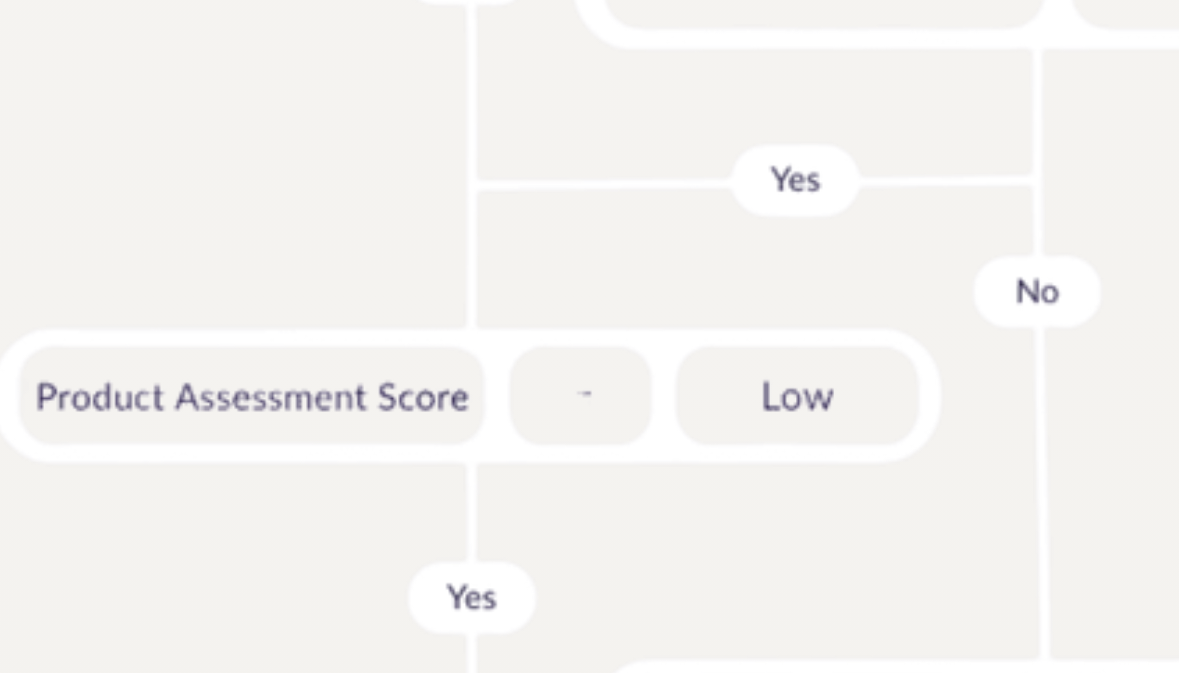 click at bounding box center (574, 435) 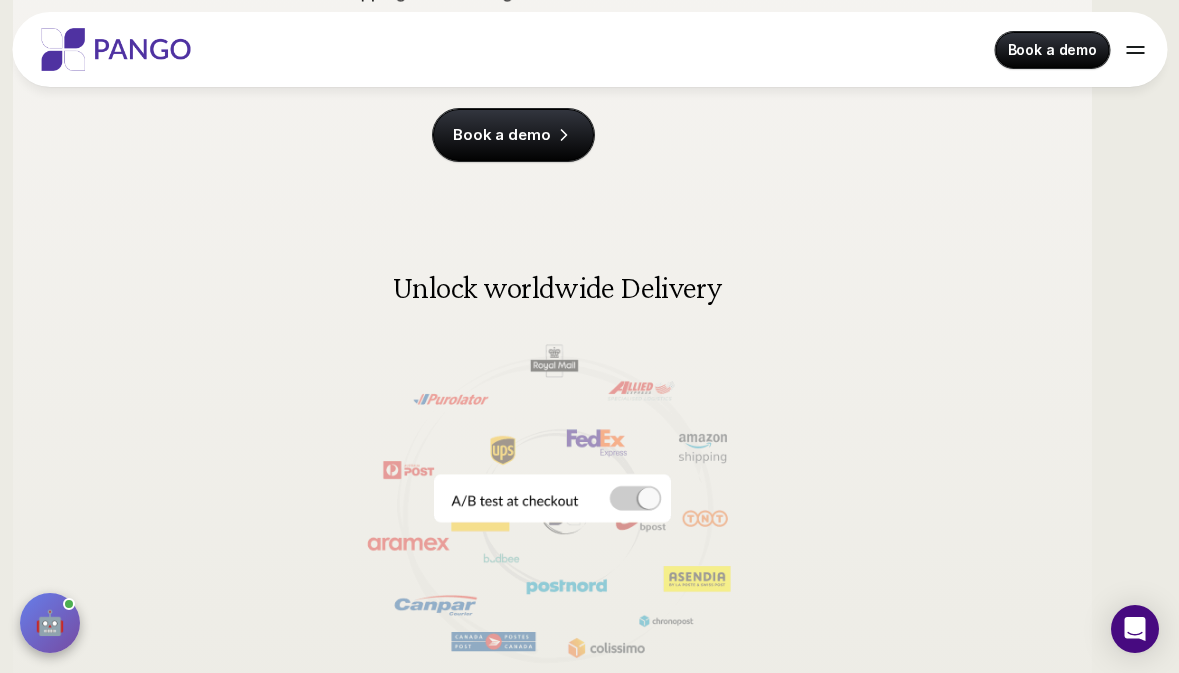 scroll, scrollTop: 495, scrollLeft: 37, axis: both 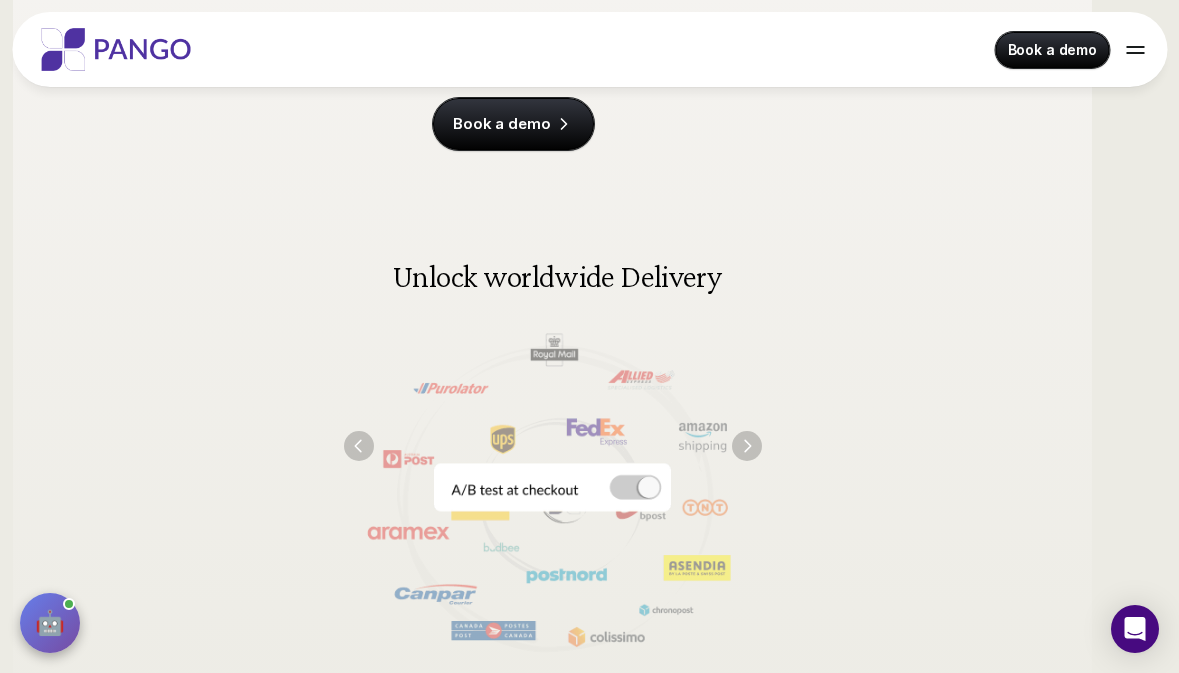 click at bounding box center [553, 445] 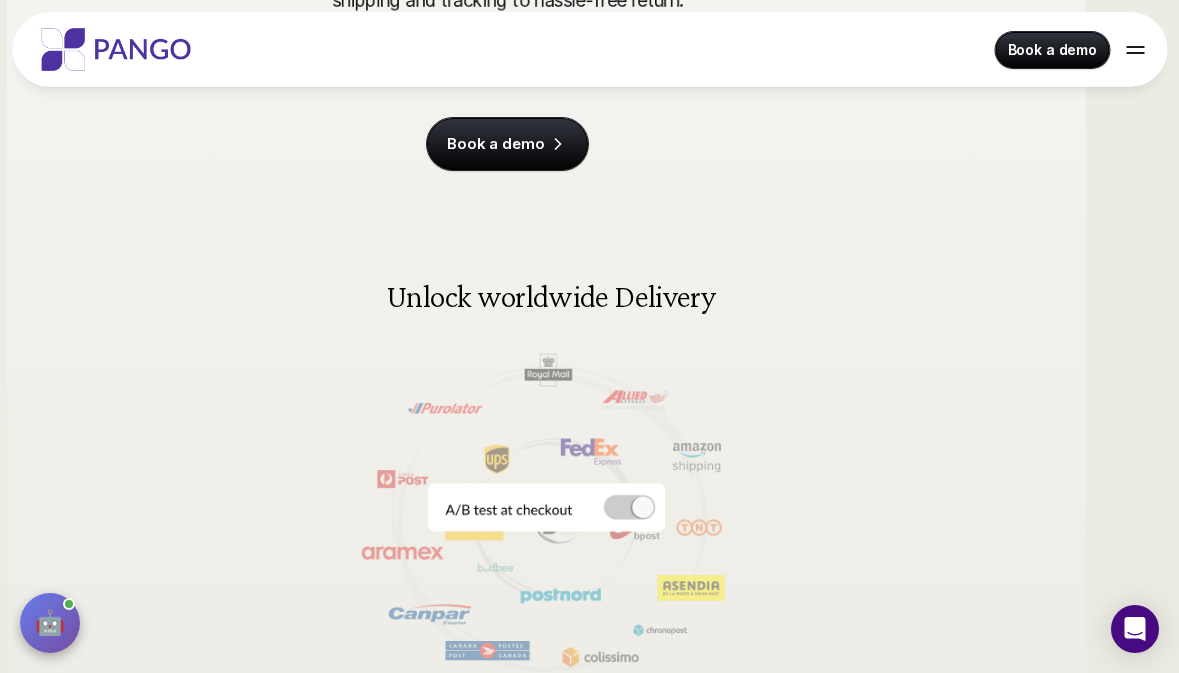 scroll, scrollTop: 579, scrollLeft: 43, axis: both 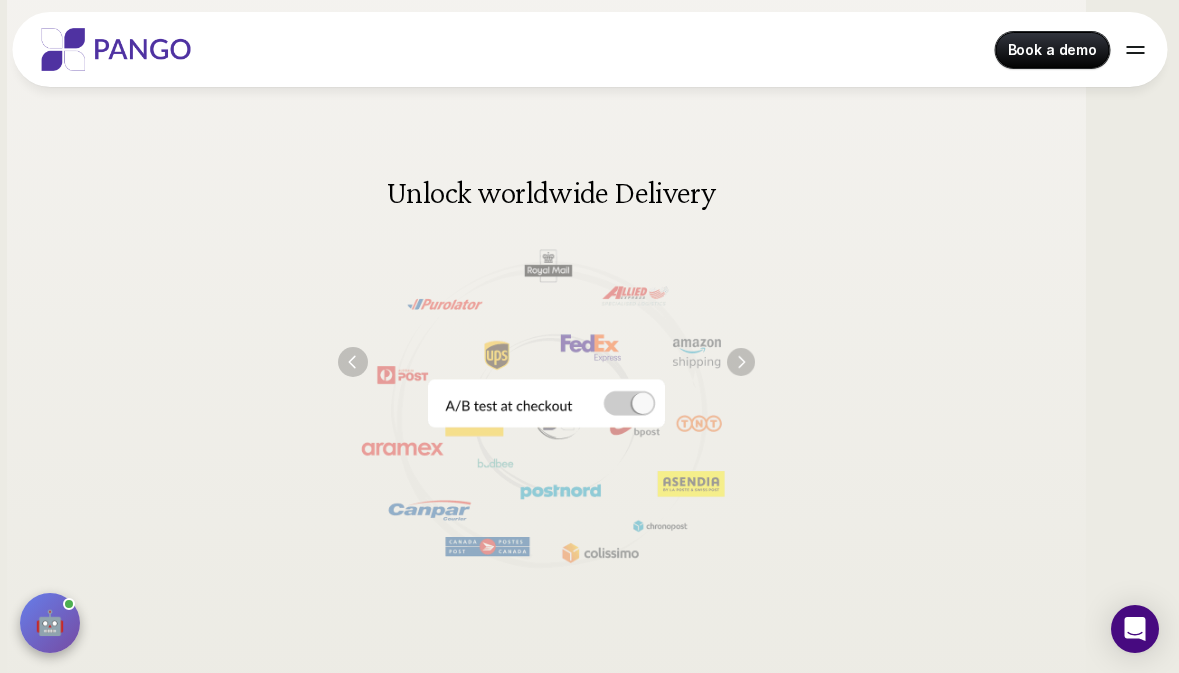 click at bounding box center [740, 362] 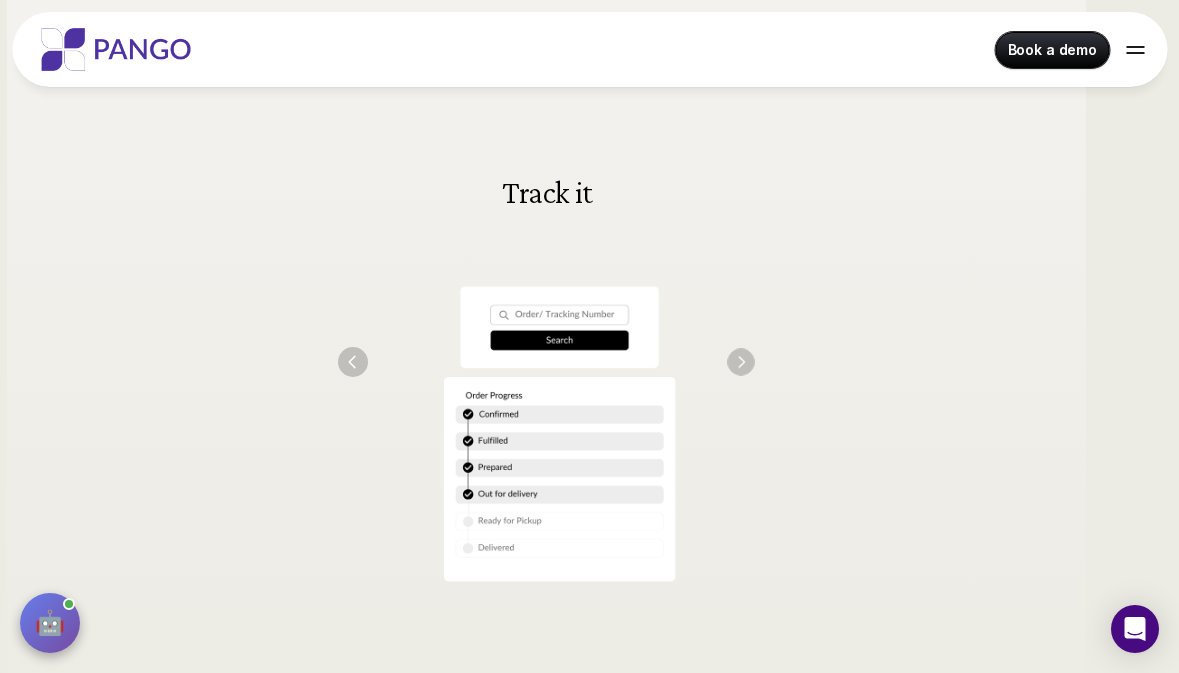 click at bounding box center [740, 361] 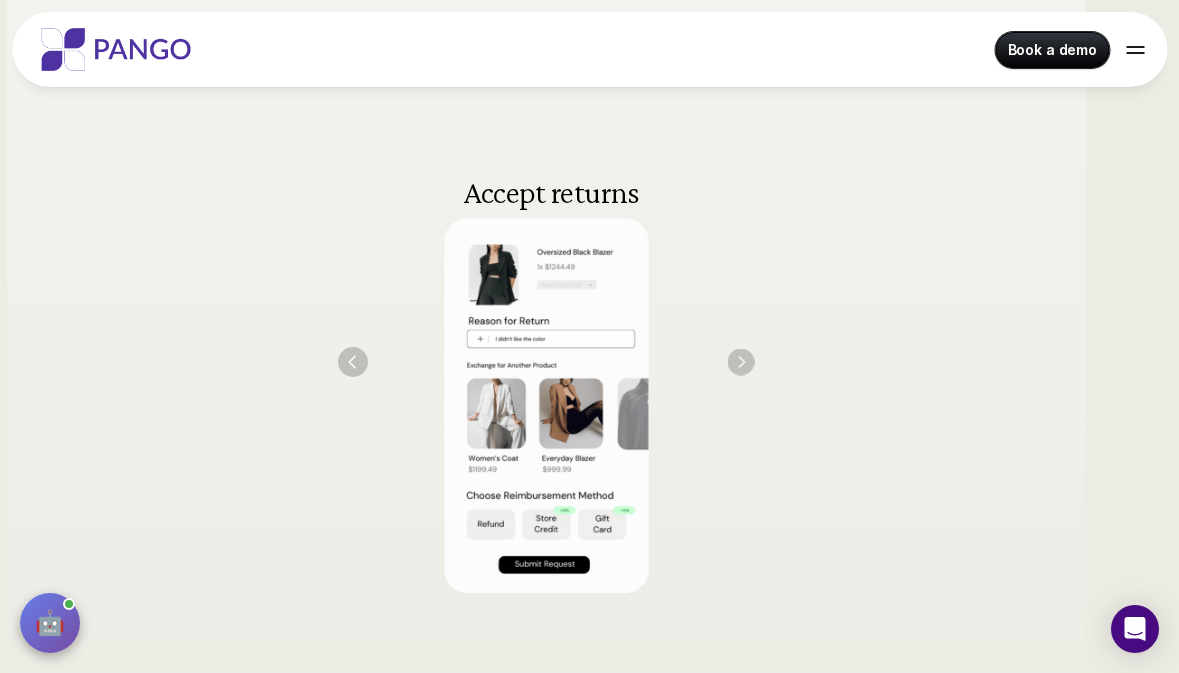 click at bounding box center (740, 361) 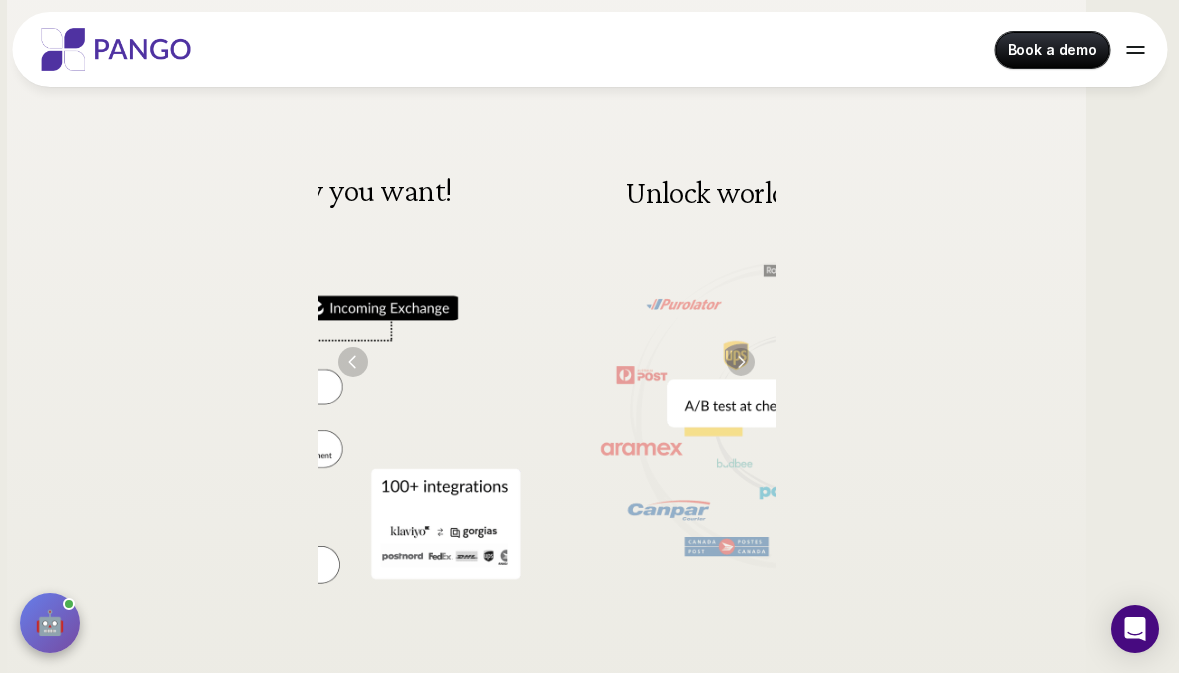 click at bounding box center [741, 362] 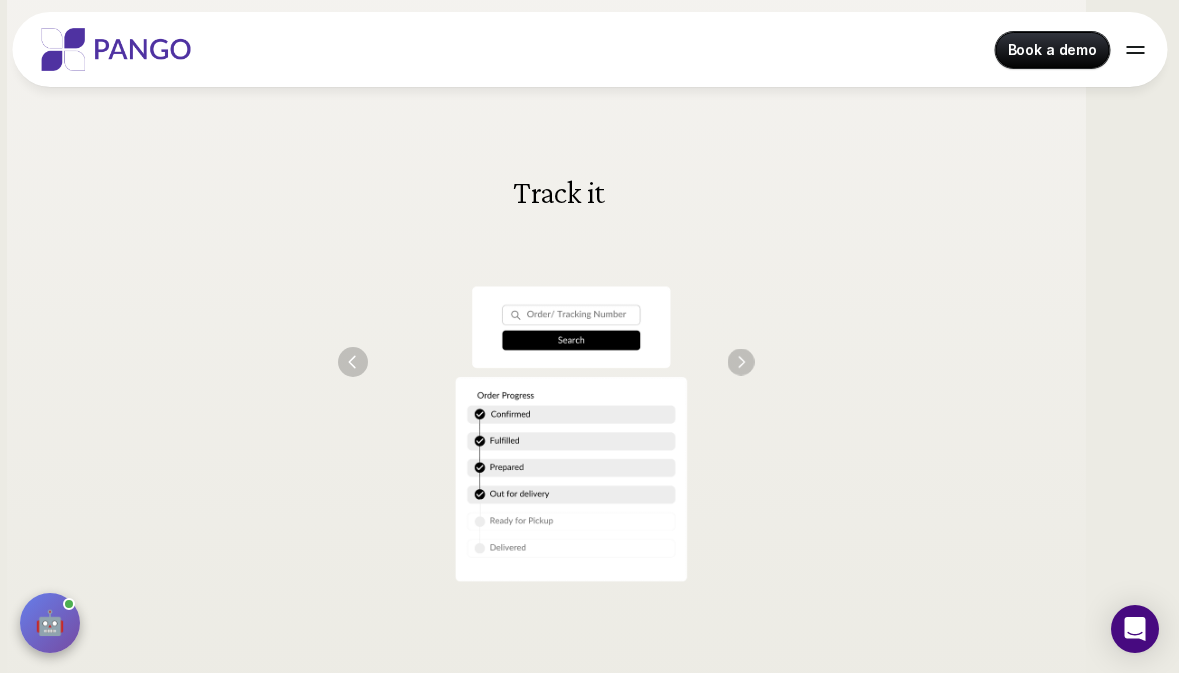 click at bounding box center [740, 361] 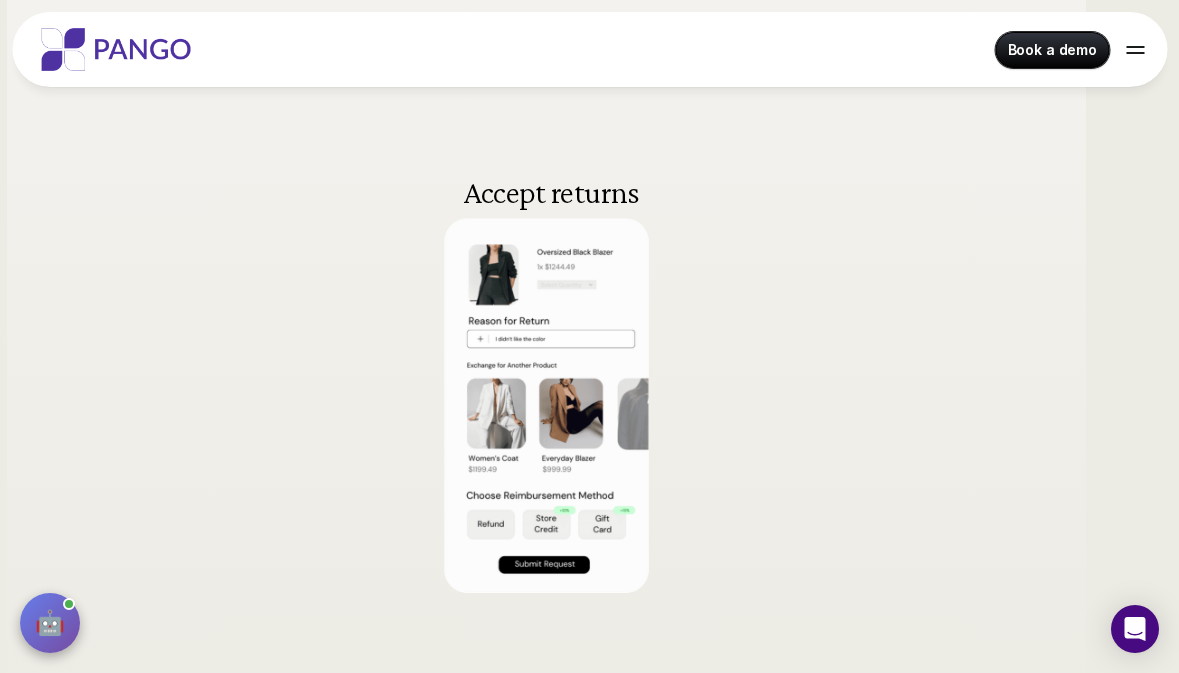 click at bounding box center (1135, 50) 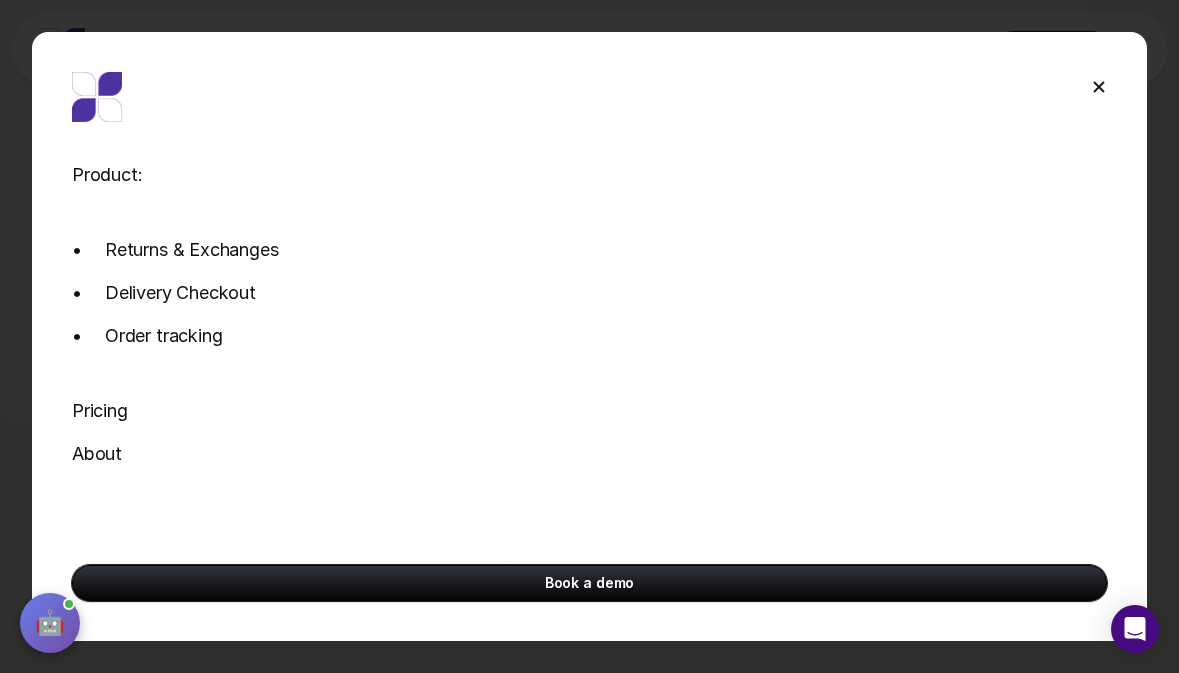 click at bounding box center (1099, 87) 